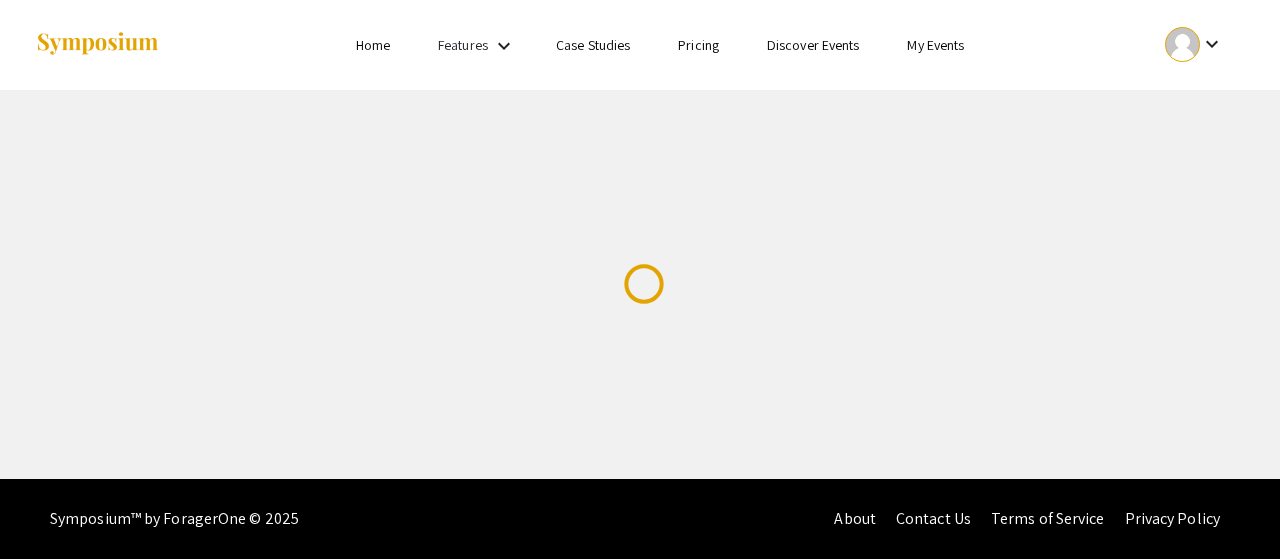 scroll, scrollTop: 0, scrollLeft: 0, axis: both 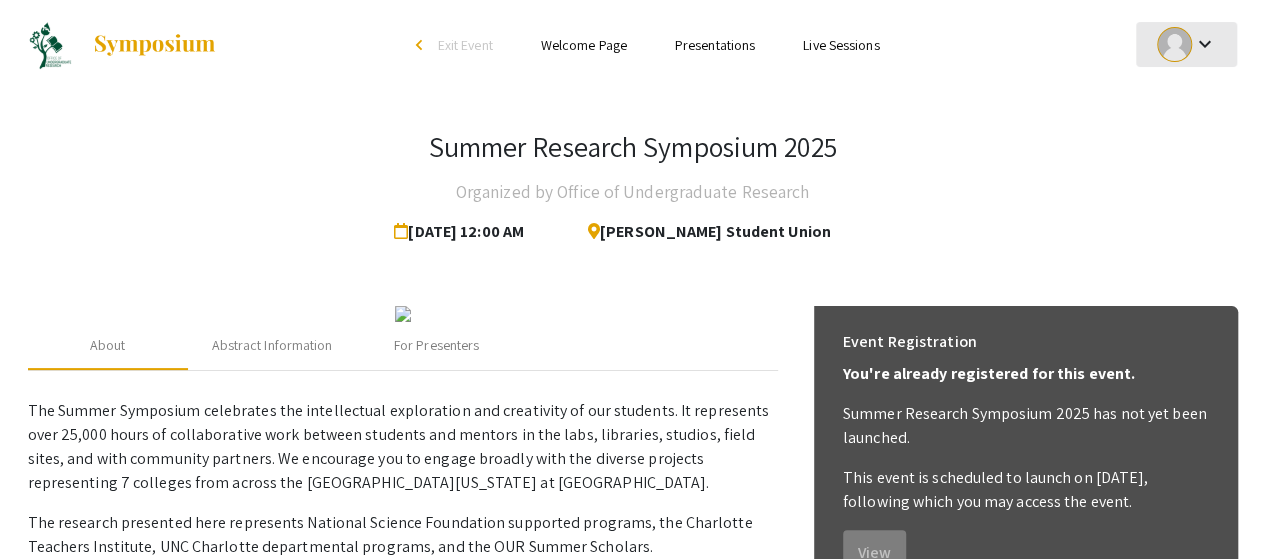 click on "keyboard_arrow_down" at bounding box center [1204, 44] 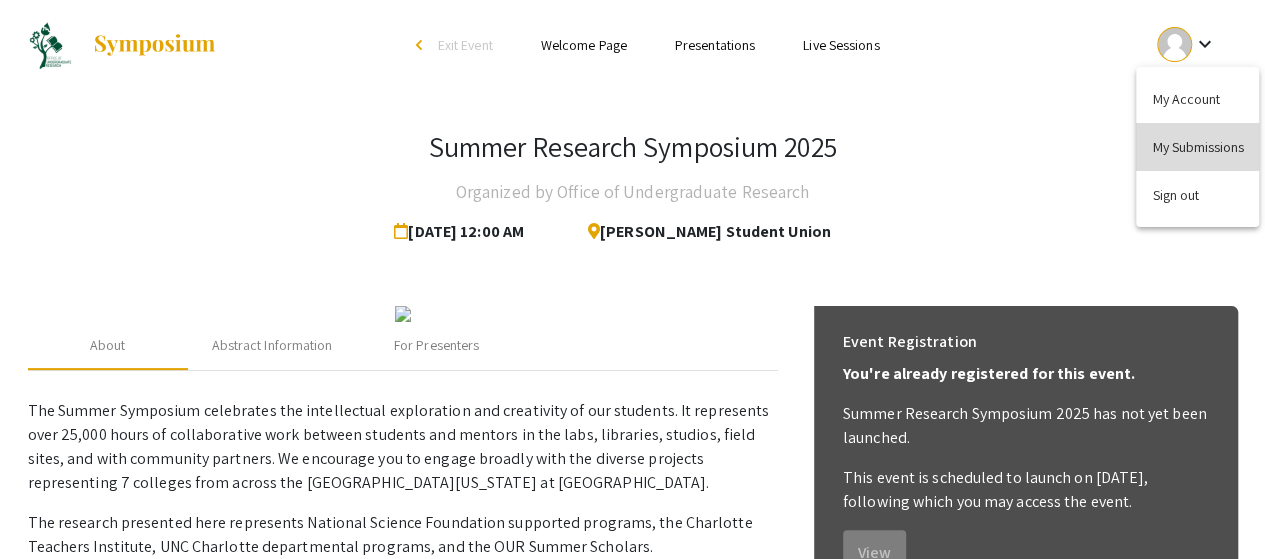 click on "My Submissions" at bounding box center [1197, 147] 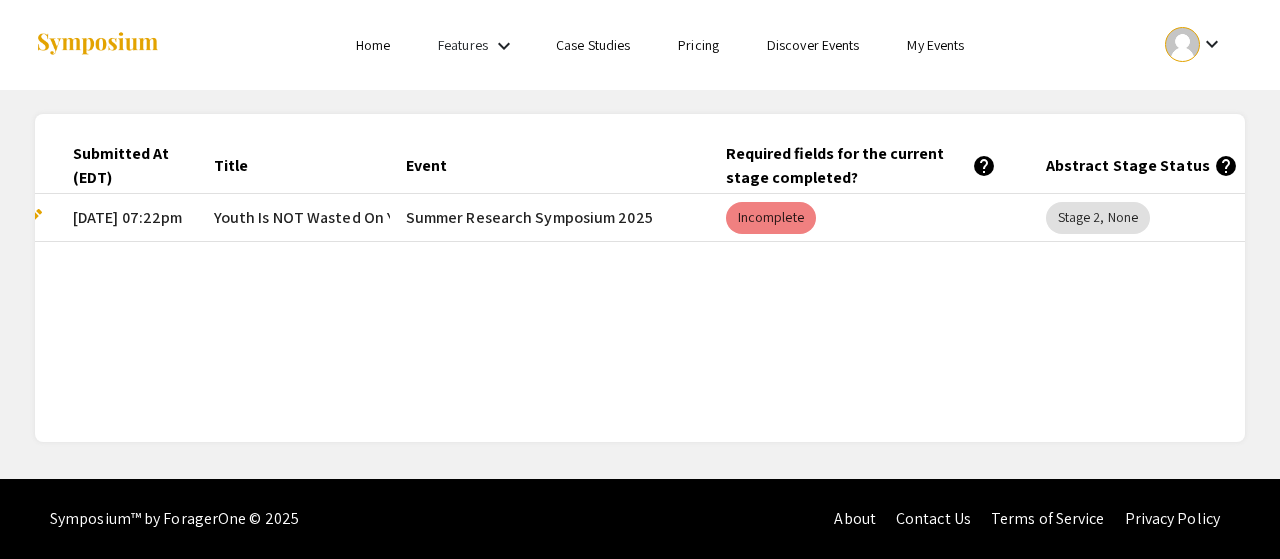 scroll, scrollTop: 0, scrollLeft: 0, axis: both 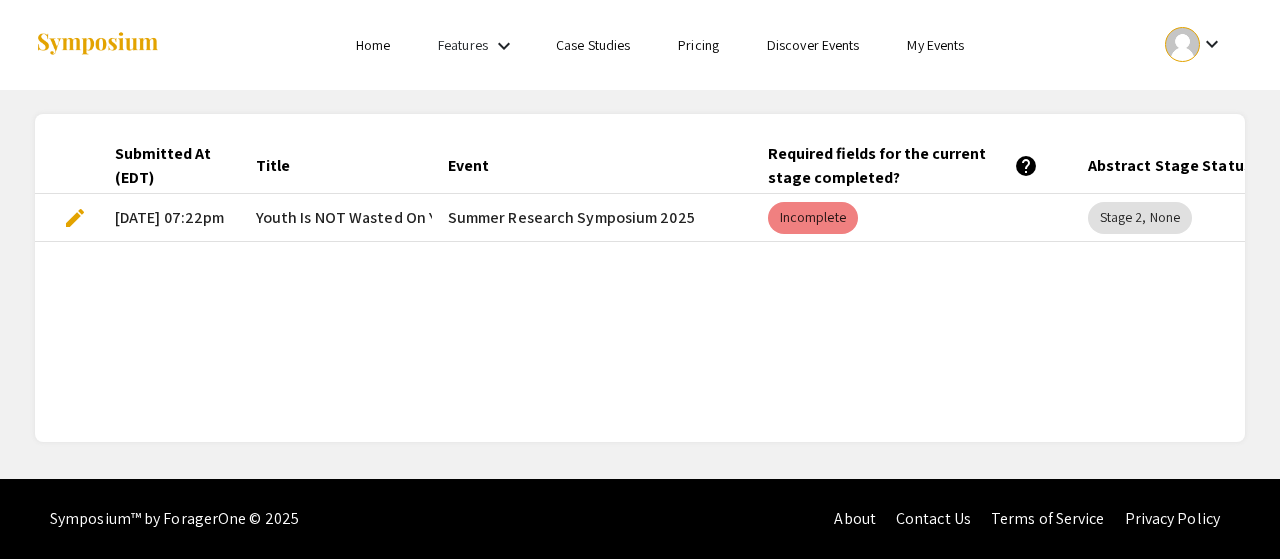 click on "edit" at bounding box center (75, 218) 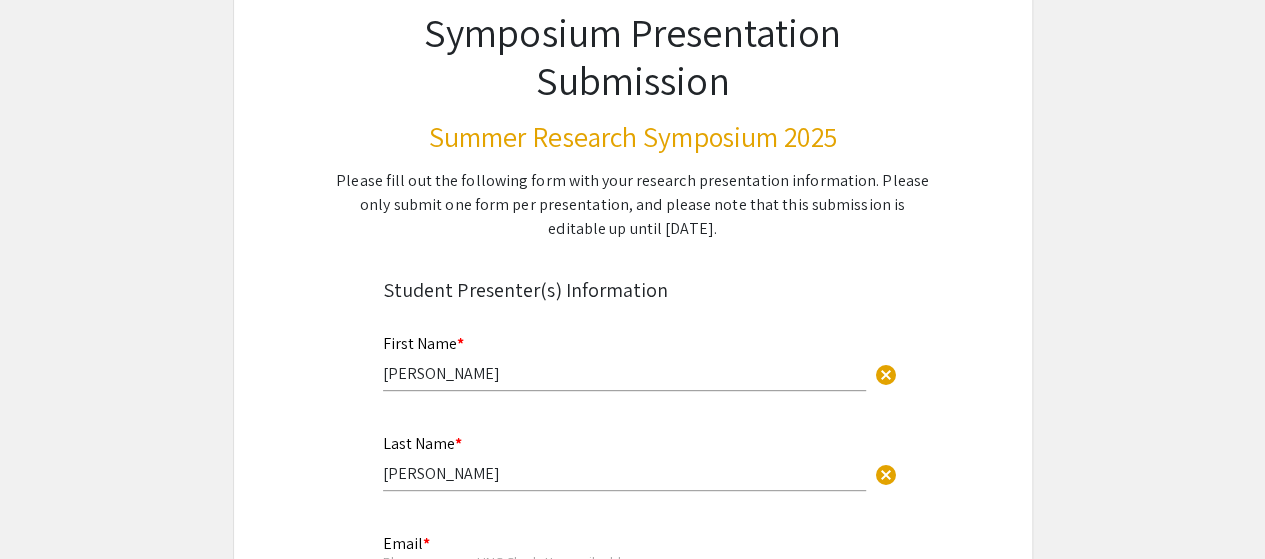 scroll, scrollTop: 0, scrollLeft: 0, axis: both 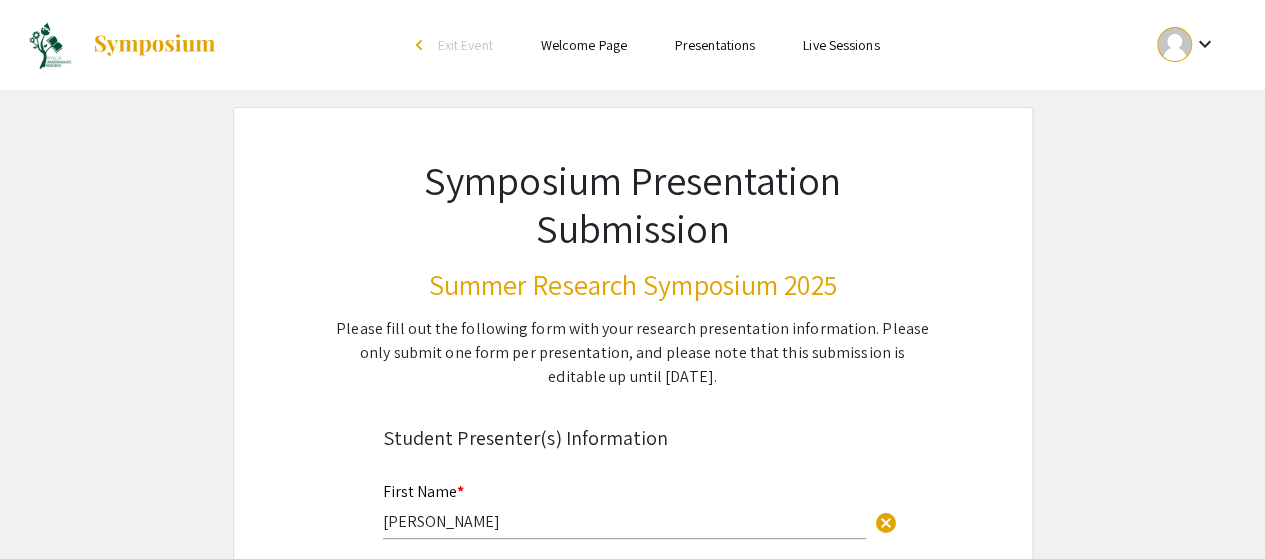 click on "Presentations" at bounding box center (715, 45) 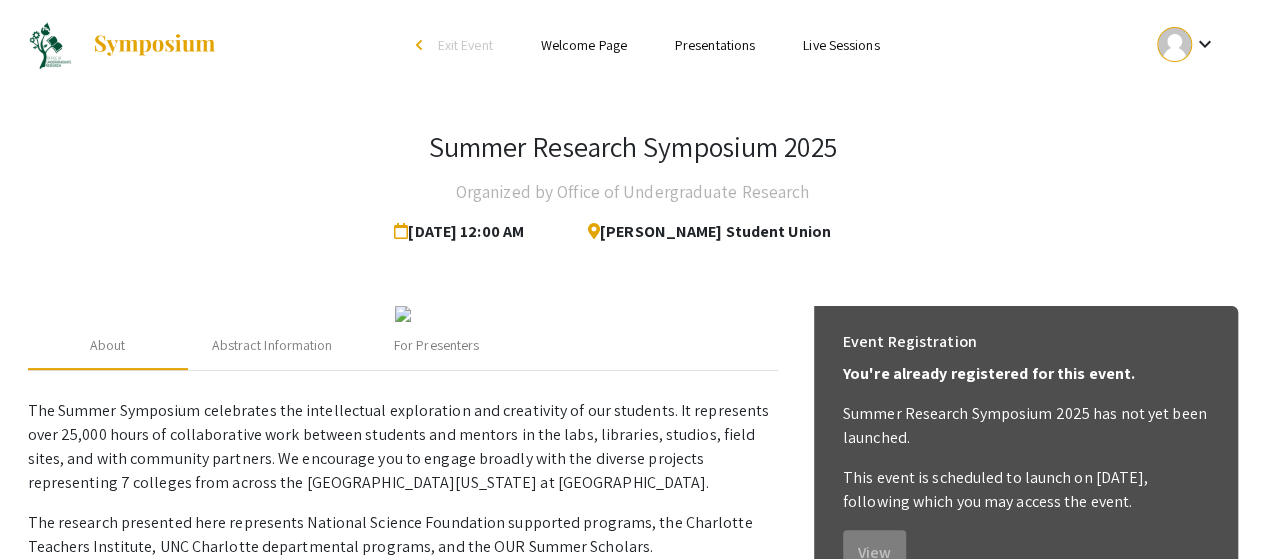 click on "Live Sessions" at bounding box center [841, 45] 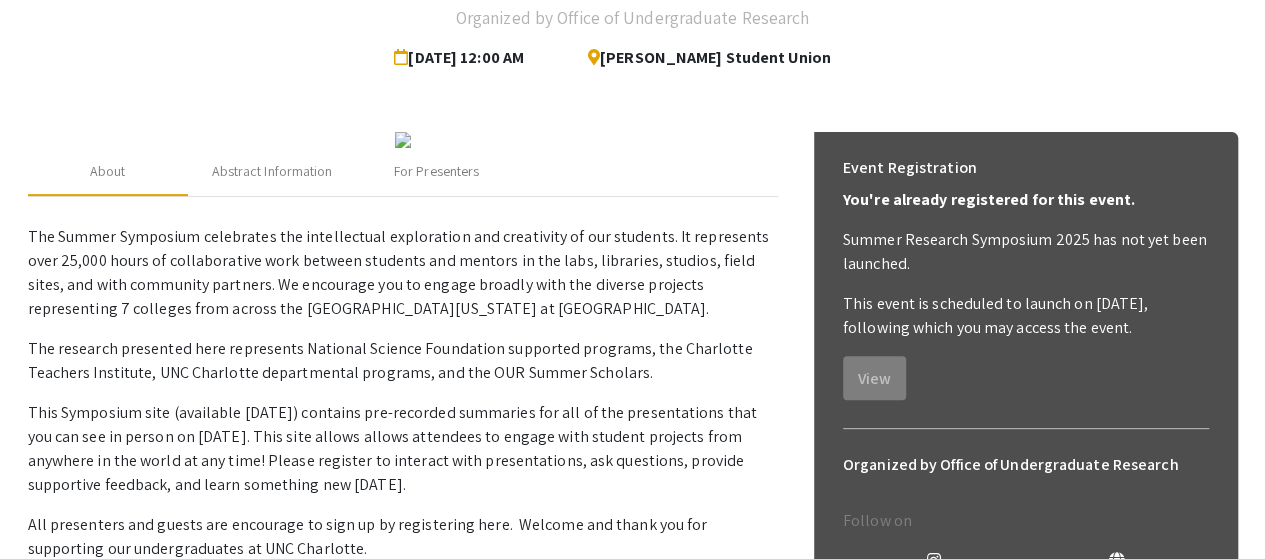 scroll, scrollTop: 300, scrollLeft: 0, axis: vertical 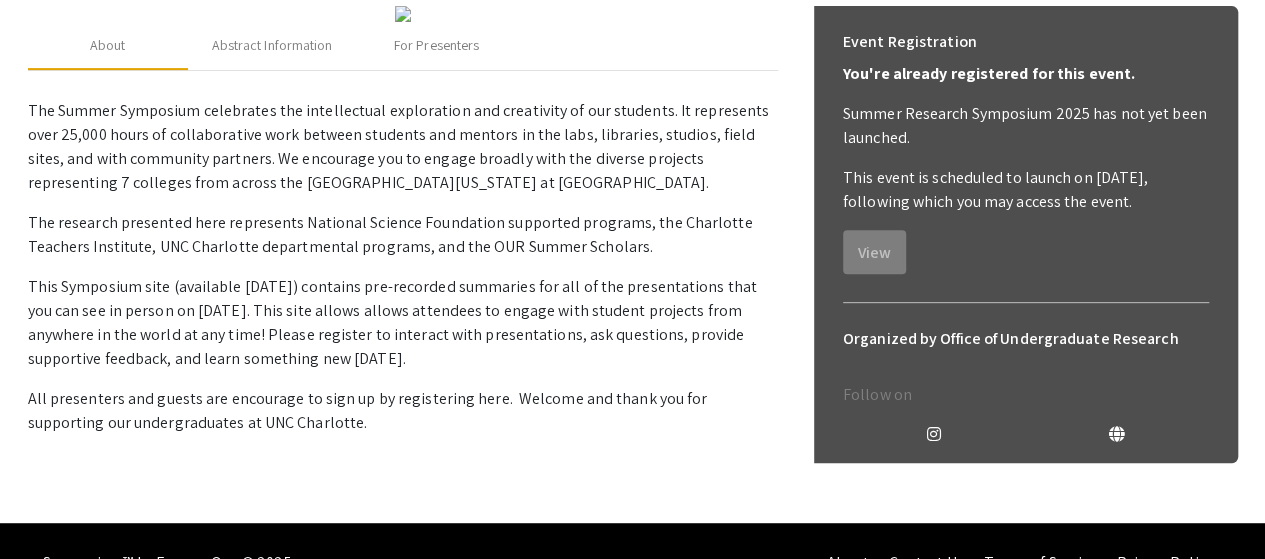 click 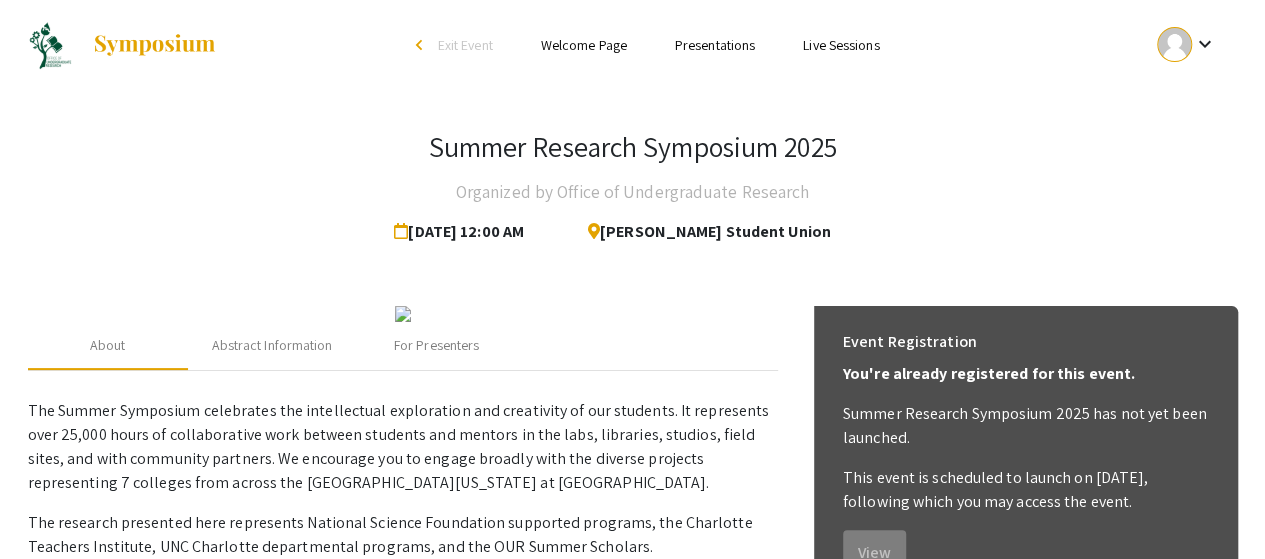 click on "Live Sessions" at bounding box center [841, 45] 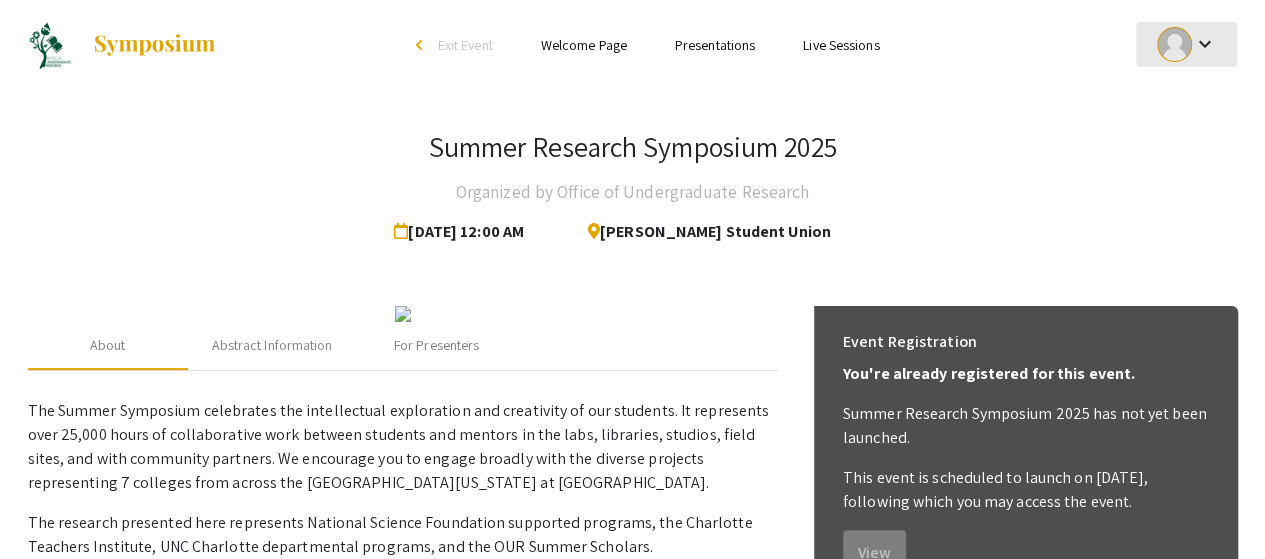 click on "keyboard_arrow_down" at bounding box center [1204, 44] 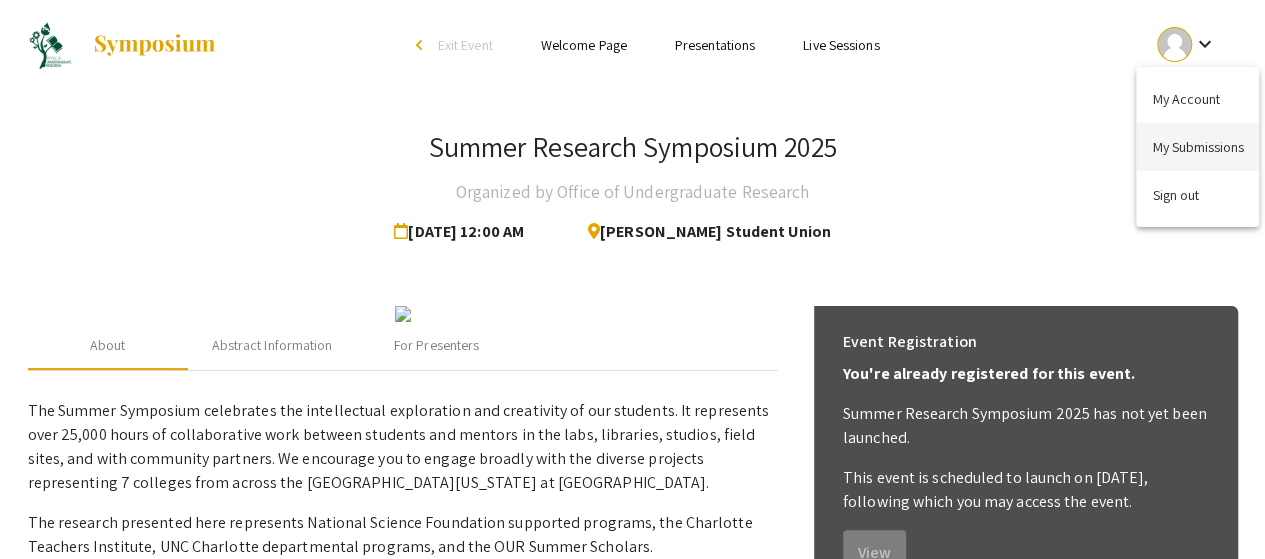 click on "My Submissions" at bounding box center (1197, 147) 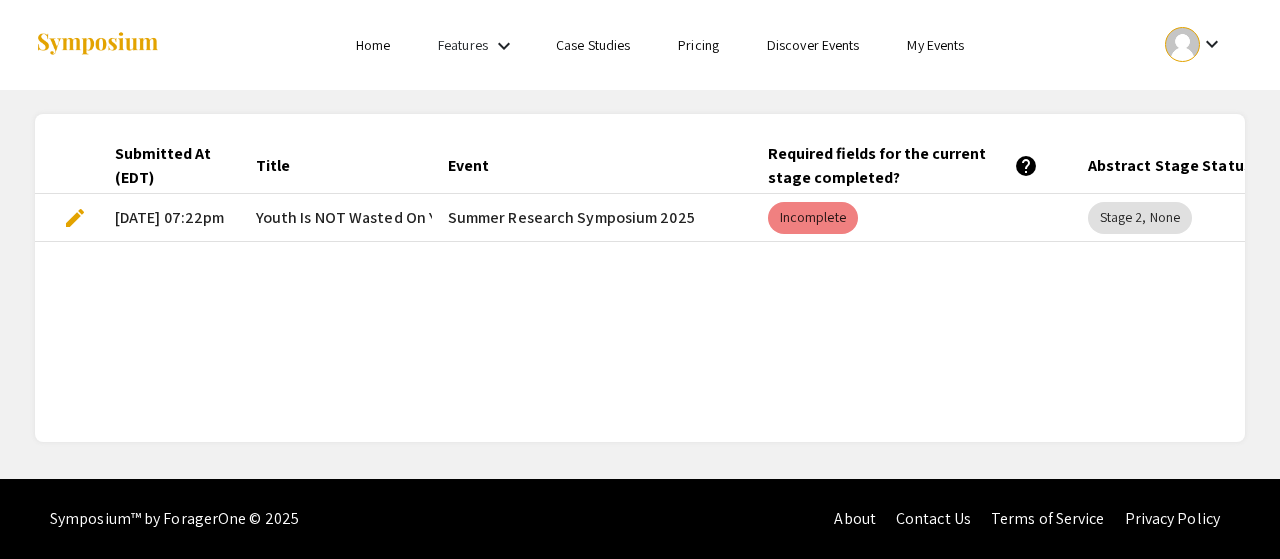 click on "edit" at bounding box center [75, 218] 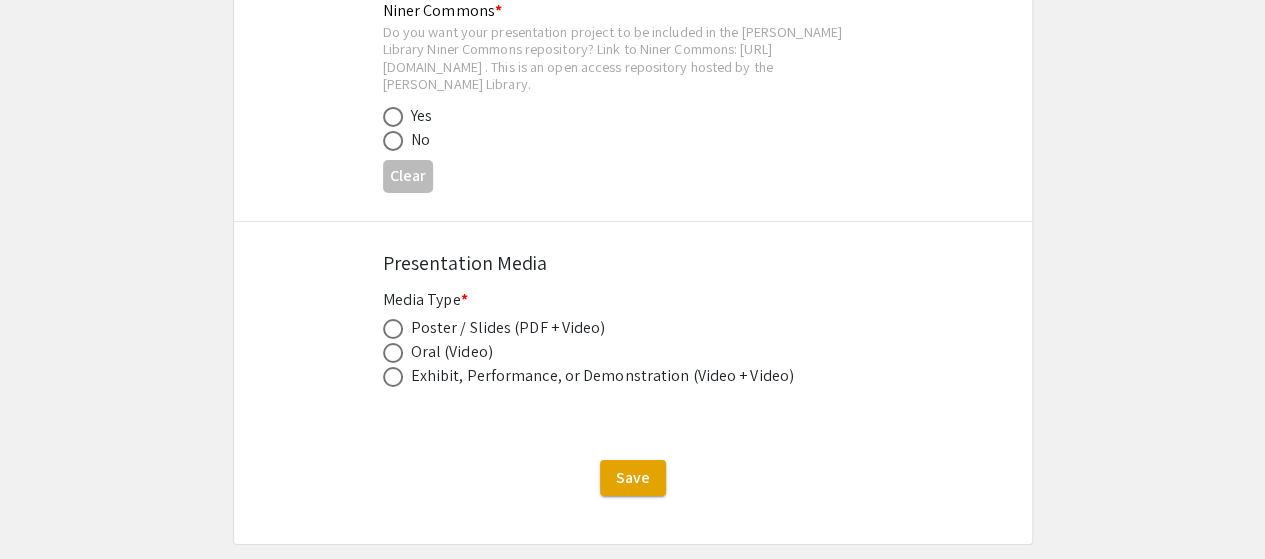 scroll, scrollTop: 3472, scrollLeft: 0, axis: vertical 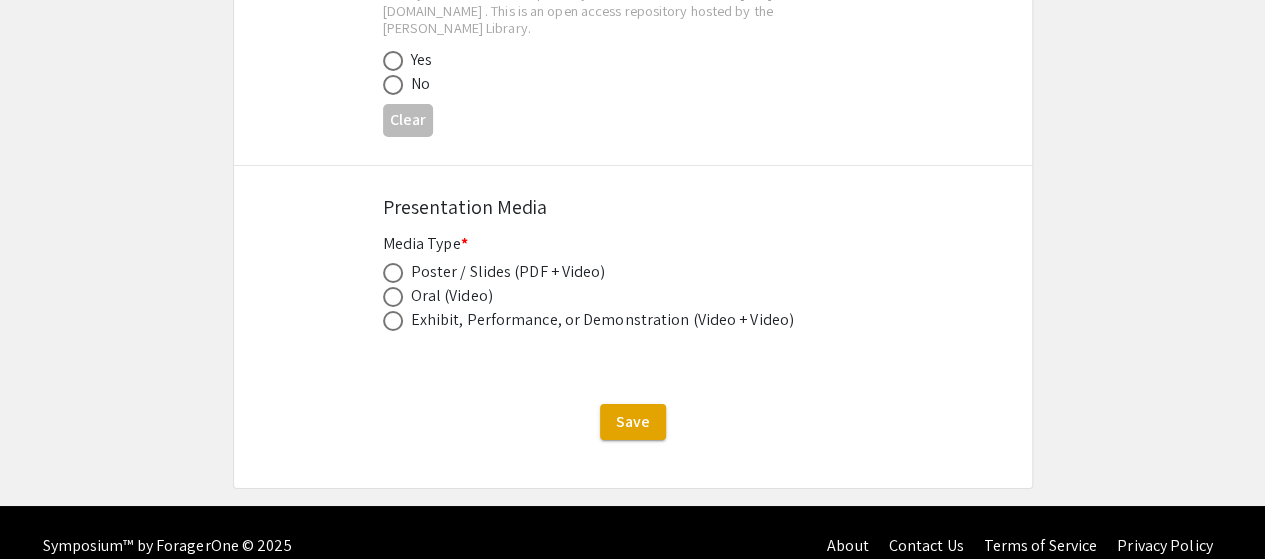 click at bounding box center [393, 297] 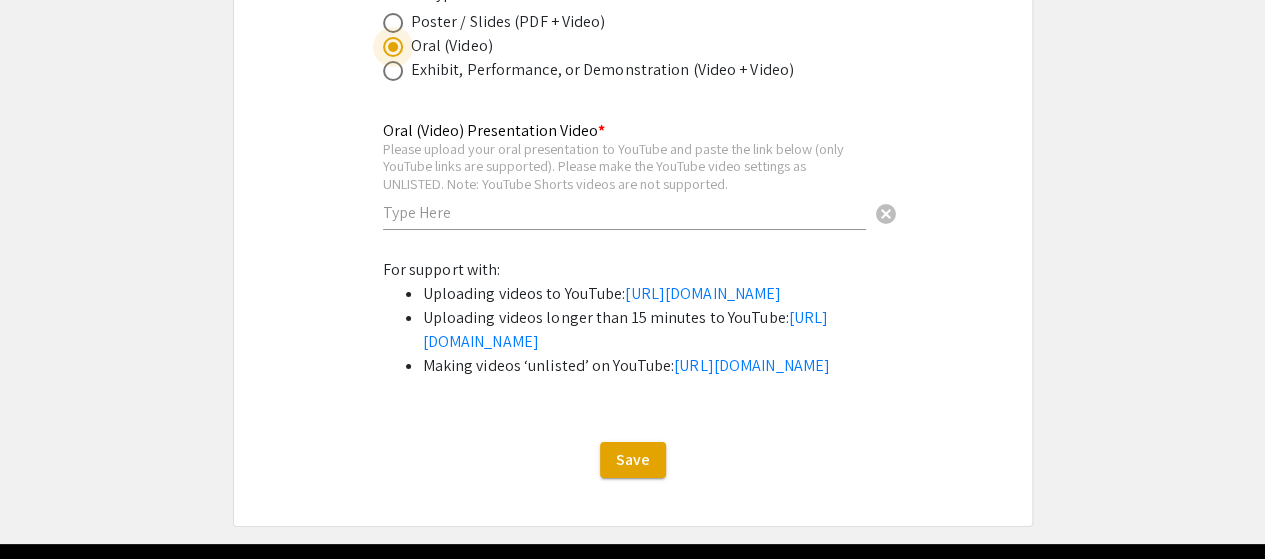 scroll, scrollTop: 3772, scrollLeft: 0, axis: vertical 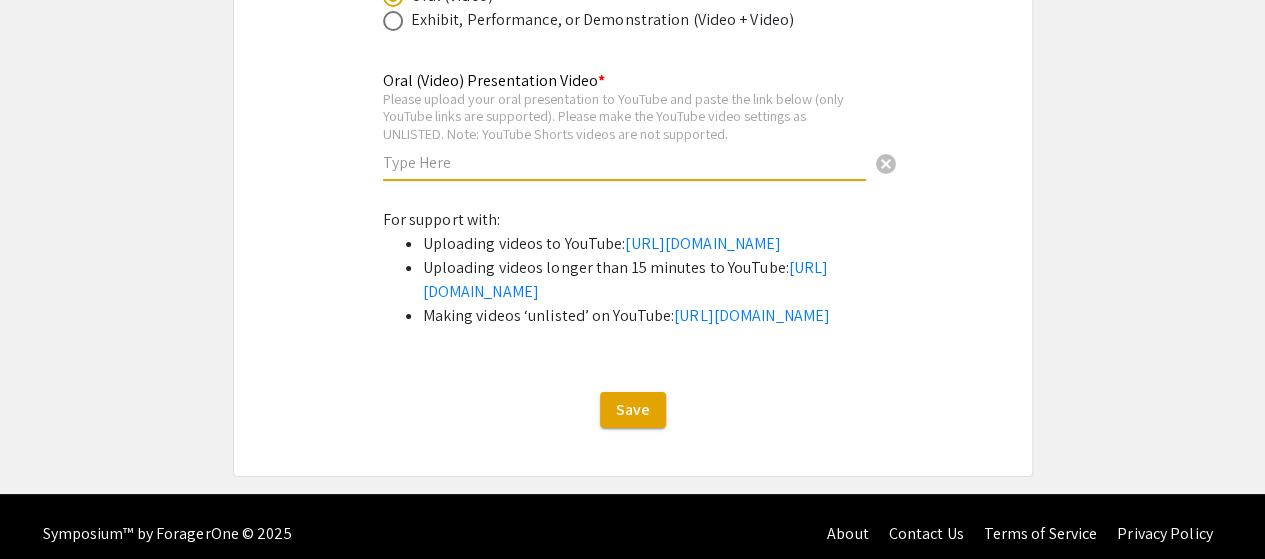 paste on "[URL][DOMAIN_NAME]" 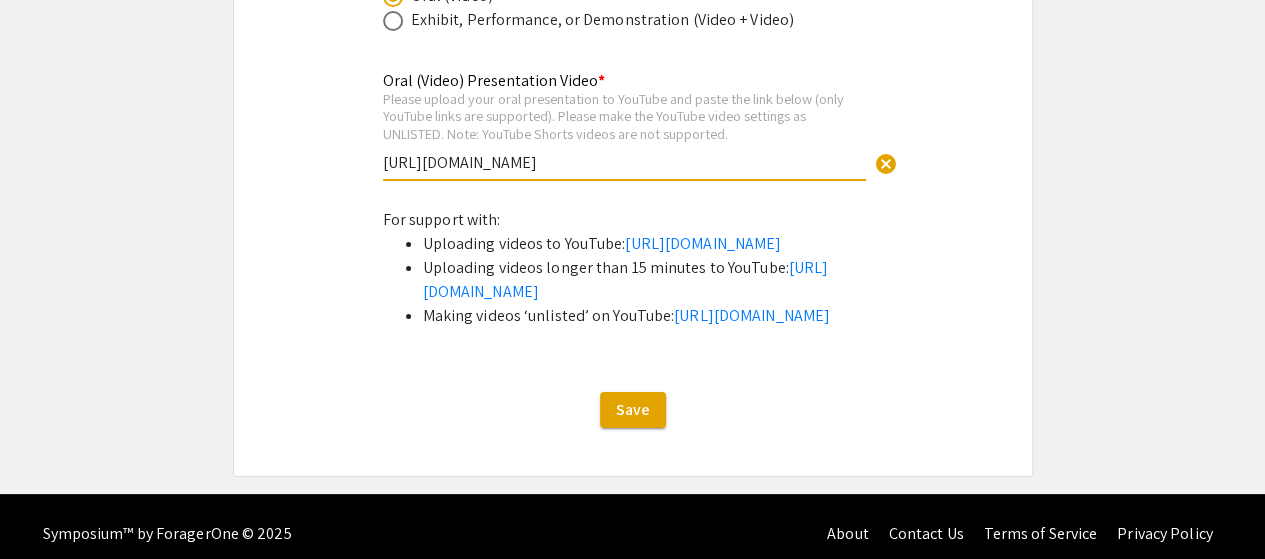 type on "[URL][DOMAIN_NAME]" 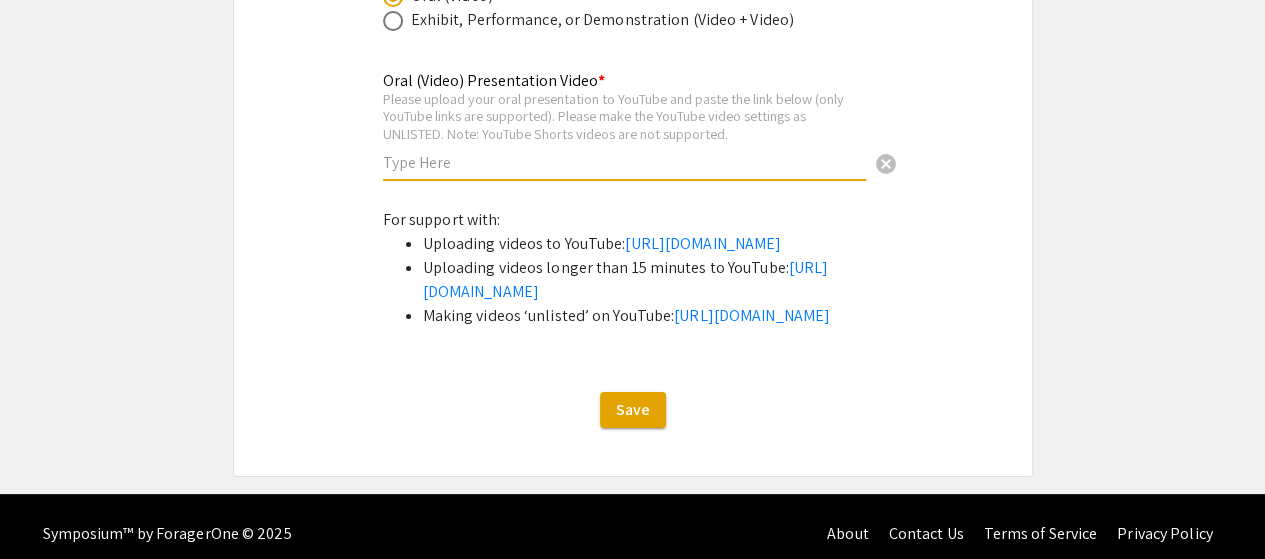 paste on "[URL][DOMAIN_NAME]" 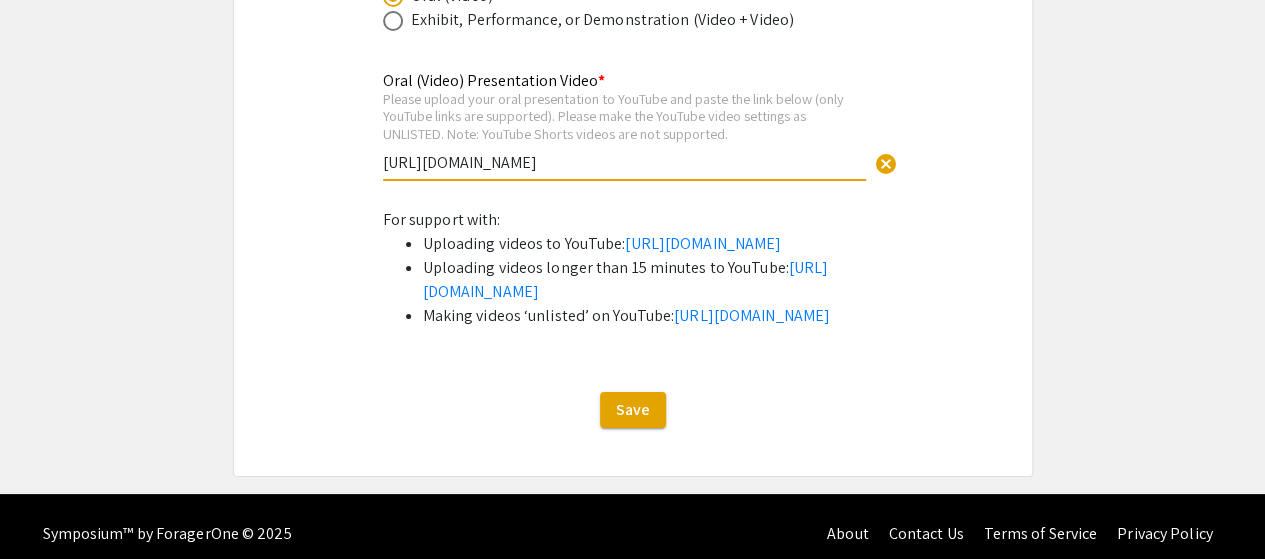 type on "[URL][DOMAIN_NAME]" 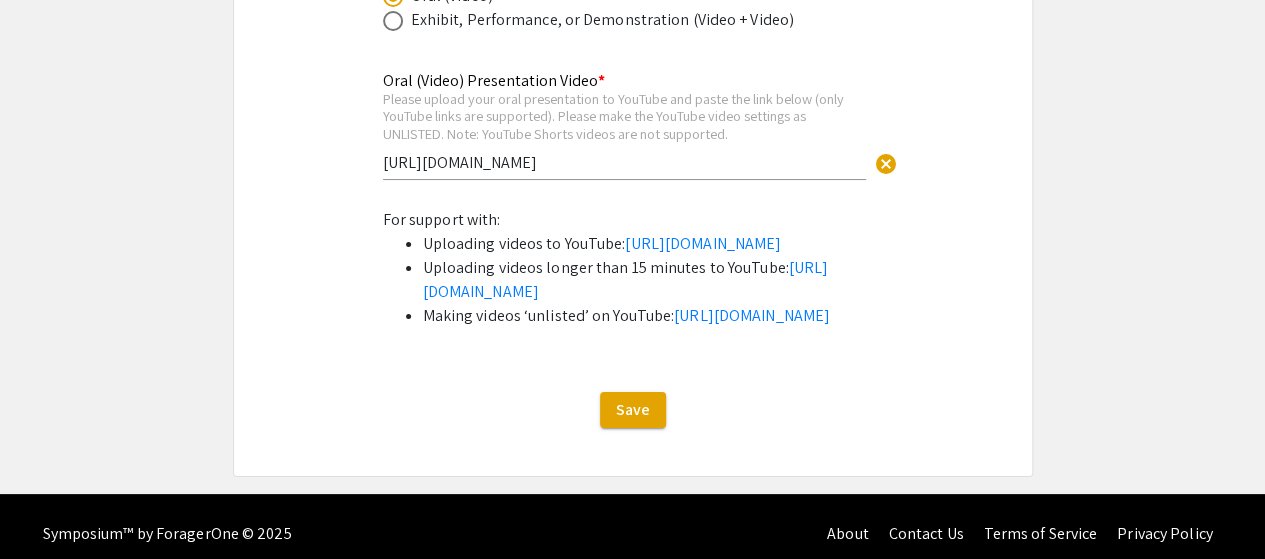 click on "Symposium Presentation Submission Summer Research Symposium 2025  Please fill out the following form with your research presentation information. Please only submit one form per presentation, and please note that this submission is editable up until [DATE].   Student Presenter(s) Information  First Name * [PERSON_NAME] cancel This field is required. Last Name * [PERSON_NAME] cancel This field is required. Email * Please use your UNC [PERSON_NAME] email address [EMAIL_ADDRESS][PERSON_NAME][DOMAIN_NAME] cancel This field is required. Level/Classification *   First Year (Freshman)   Second Year (Sophomore)   Third Year (Junior)   Fourth+ Year (Senior)   Charlotte Teachers Institute   REU participant (non-Charlotte student)  Clear   Additional Student Presenter(s)  Add up to 4 additional presenters for this event.  Add Presenter 2  Presentation Information Title *                                 Youth Is NOT Wasted On Young People This field is required. Abstract or Description *" 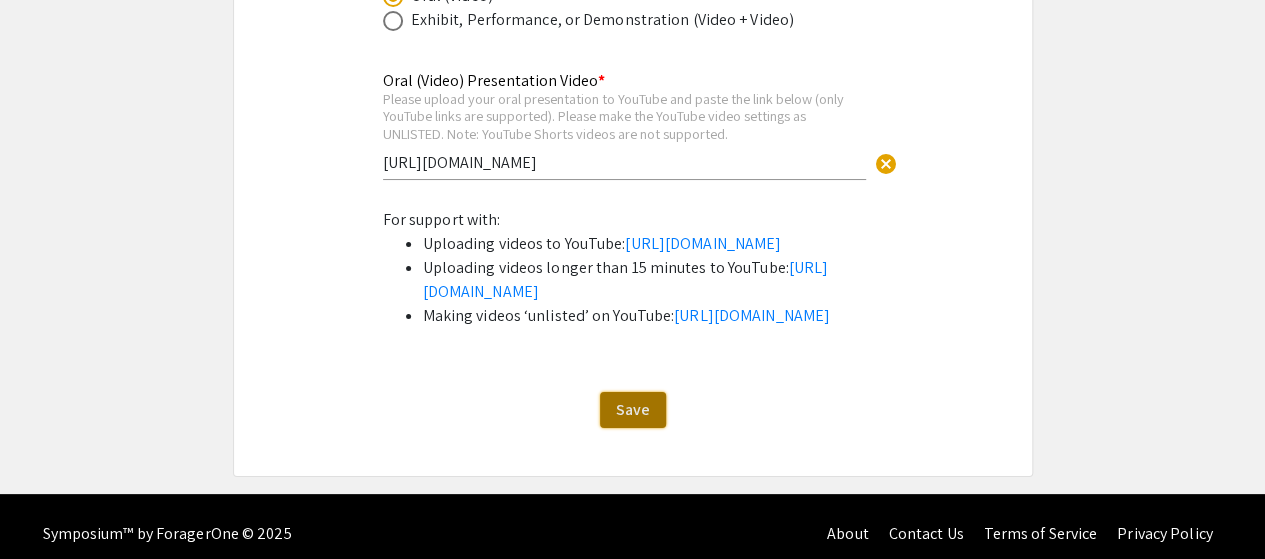 click on "Save" 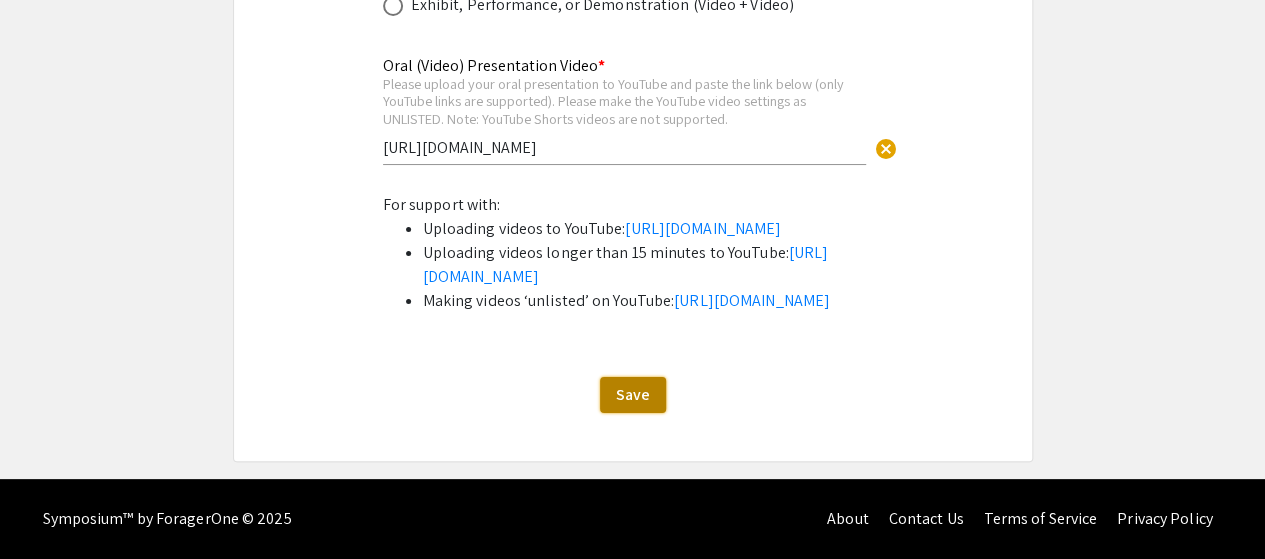 scroll, scrollTop: 3906, scrollLeft: 0, axis: vertical 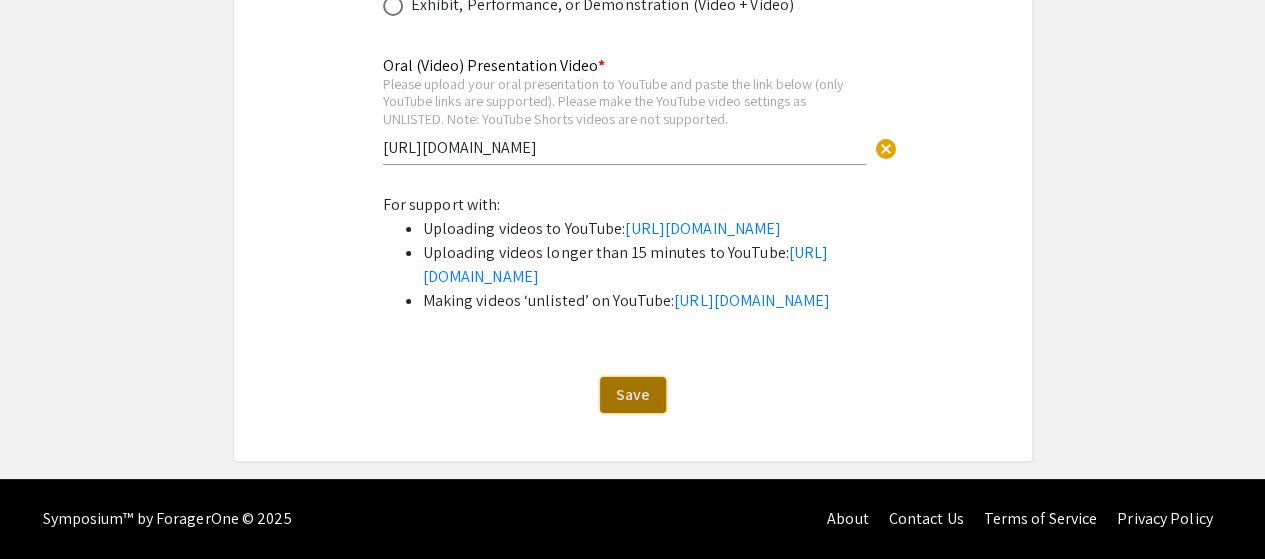 click on "Save" 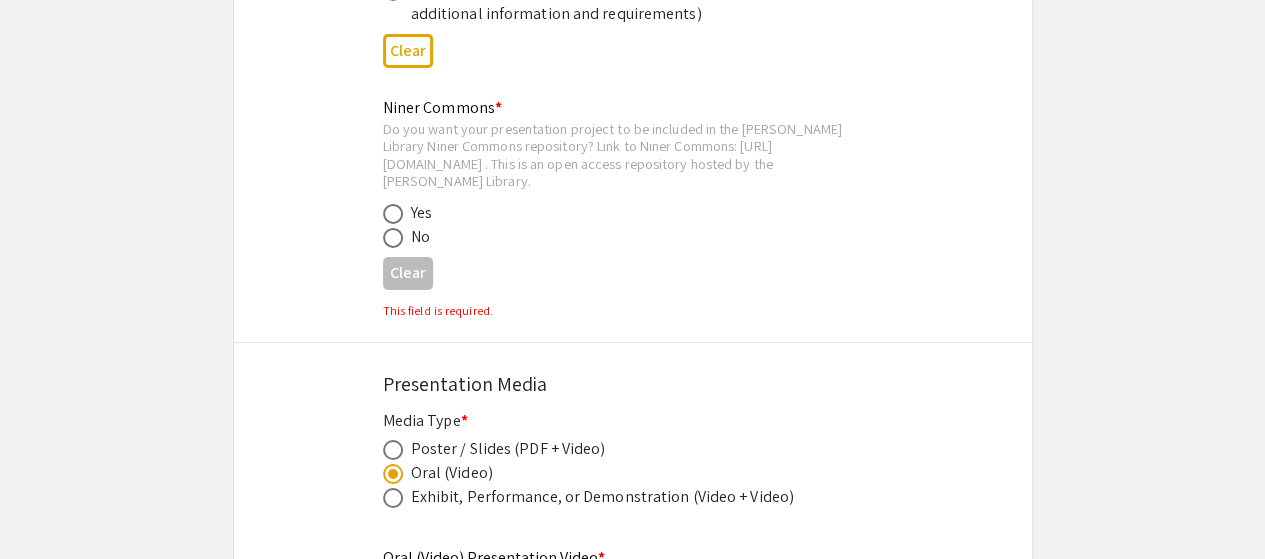 scroll, scrollTop: 3292, scrollLeft: 0, axis: vertical 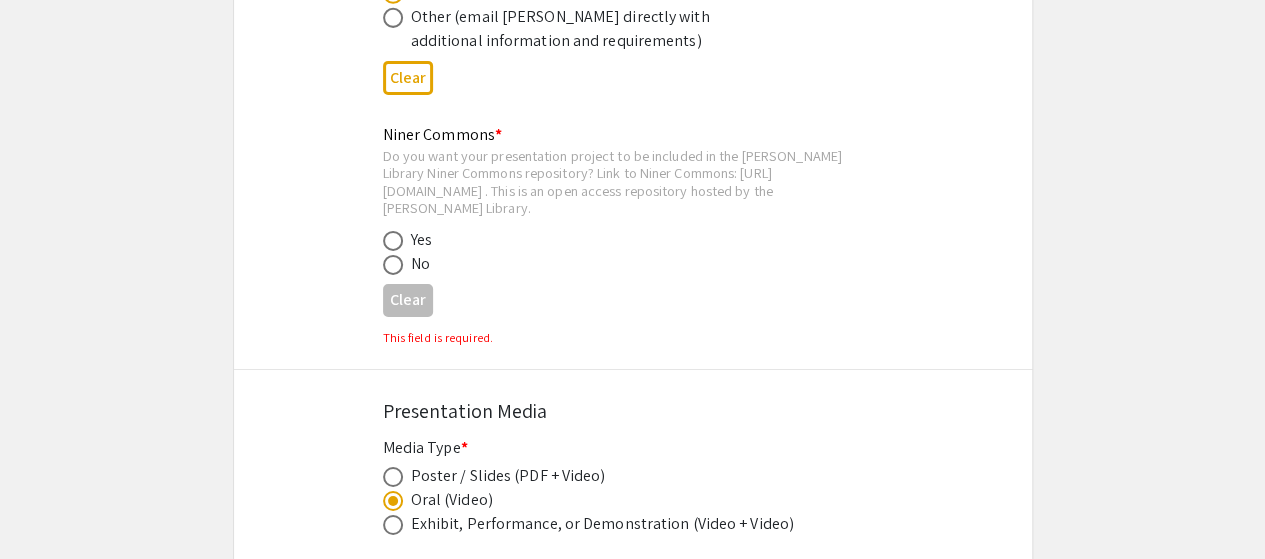 click at bounding box center (393, 241) 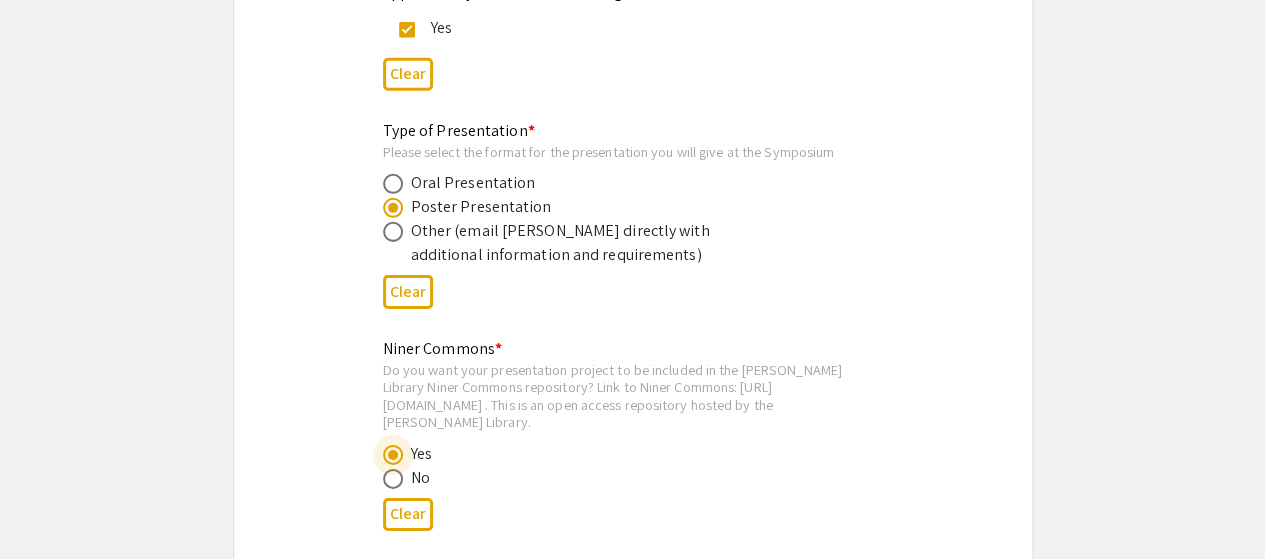 scroll, scrollTop: 3192, scrollLeft: 0, axis: vertical 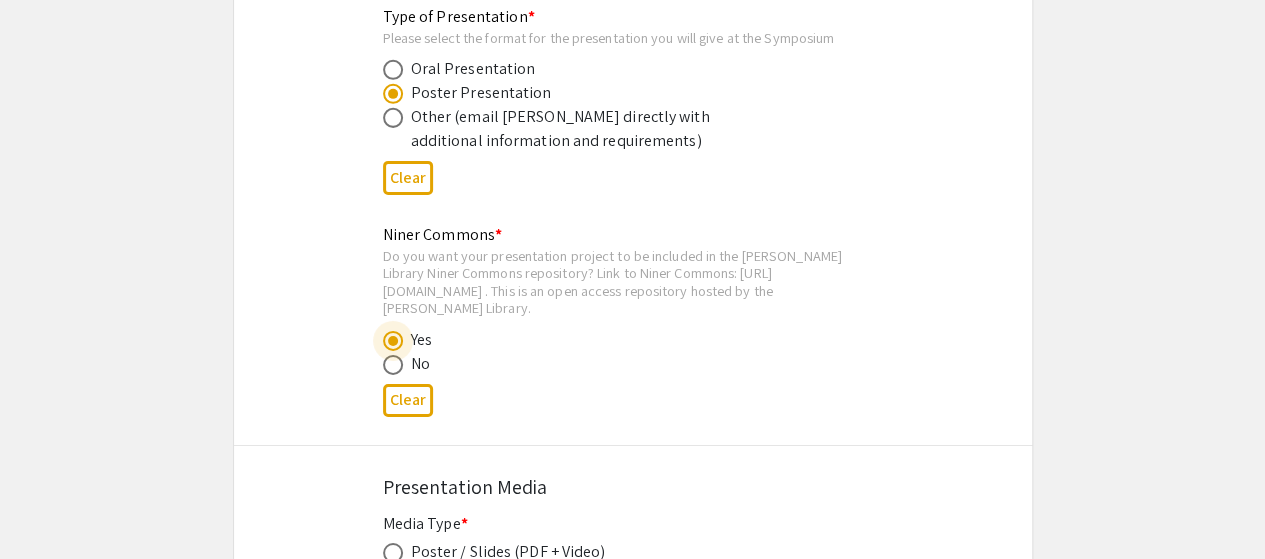 click on "Clear" 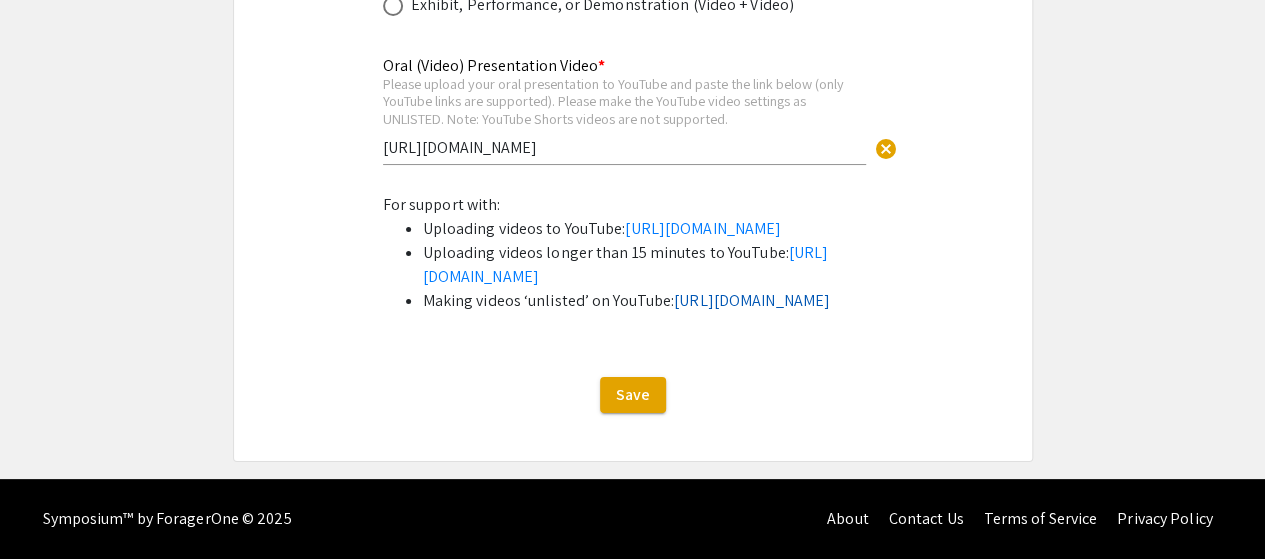 scroll, scrollTop: 3882, scrollLeft: 0, axis: vertical 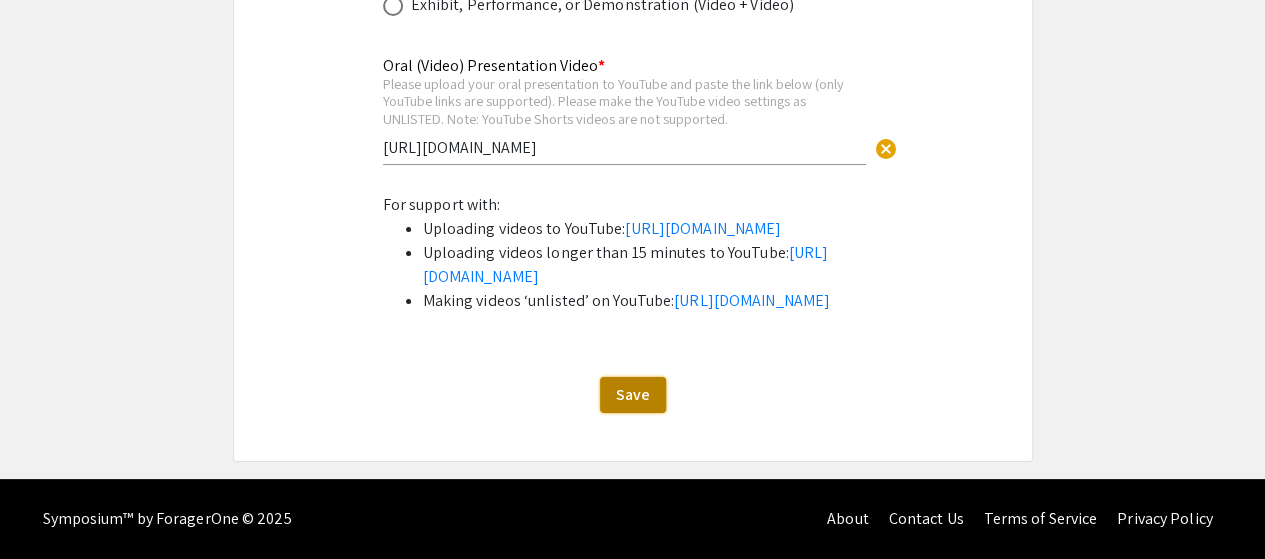 click on "Save" 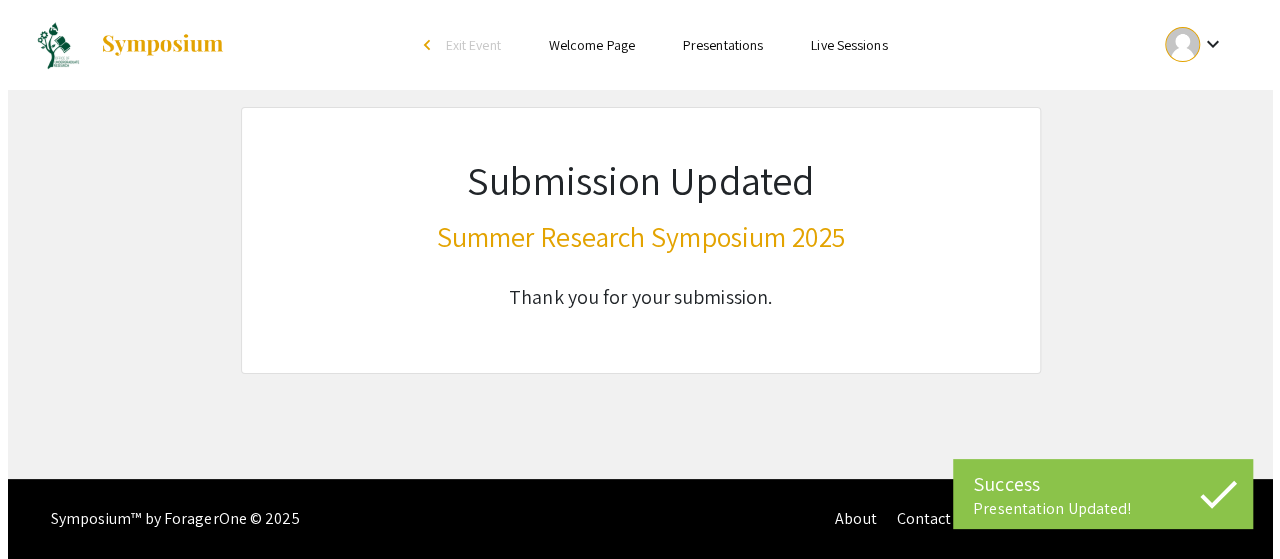 scroll, scrollTop: 0, scrollLeft: 0, axis: both 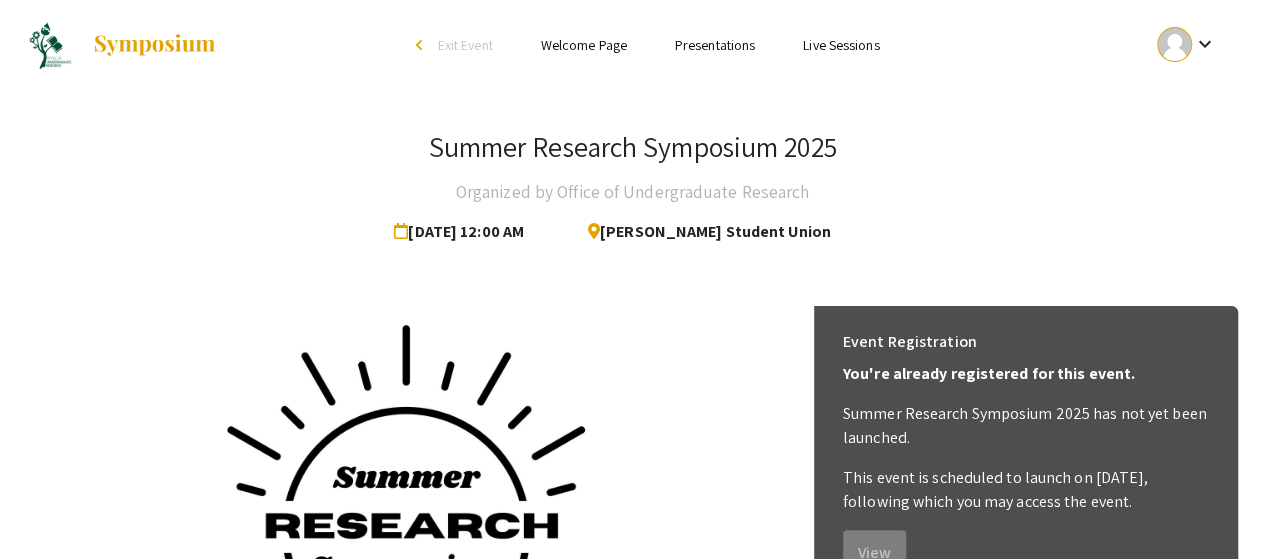 click on "keyboard_arrow_down" at bounding box center [1204, 44] 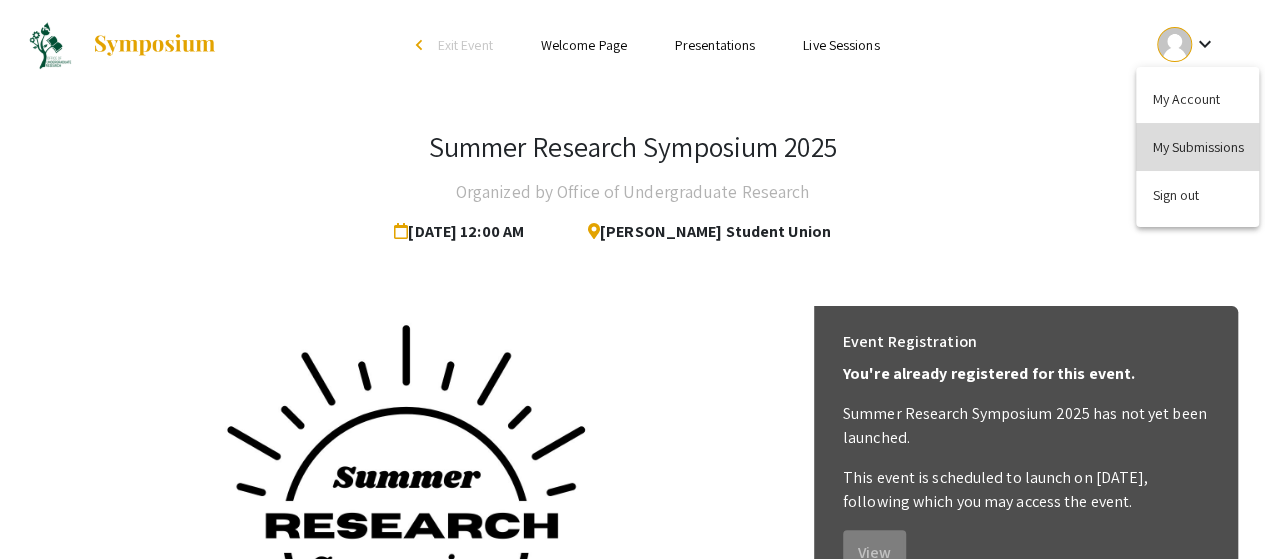 click on "My Submissions" at bounding box center (1197, 147) 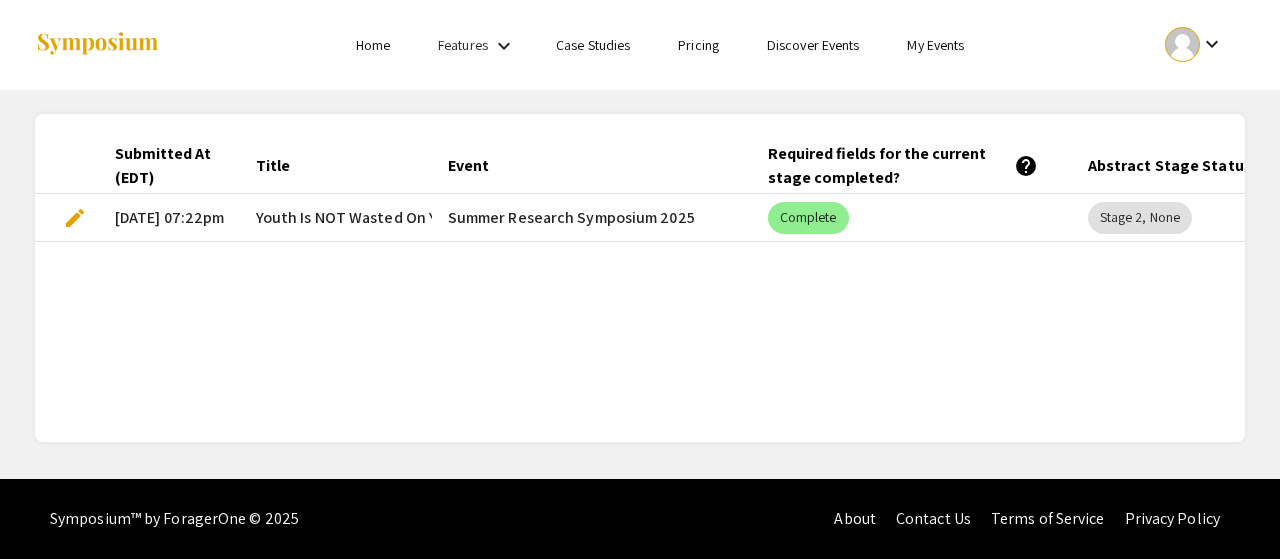 type 